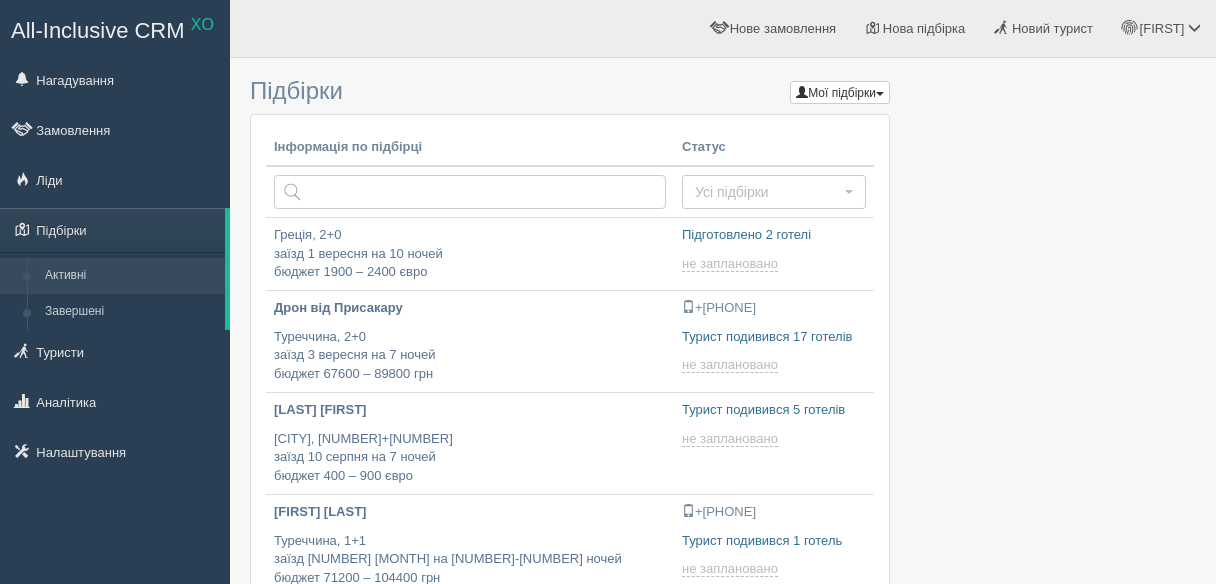 scroll, scrollTop: 0, scrollLeft: 0, axis: both 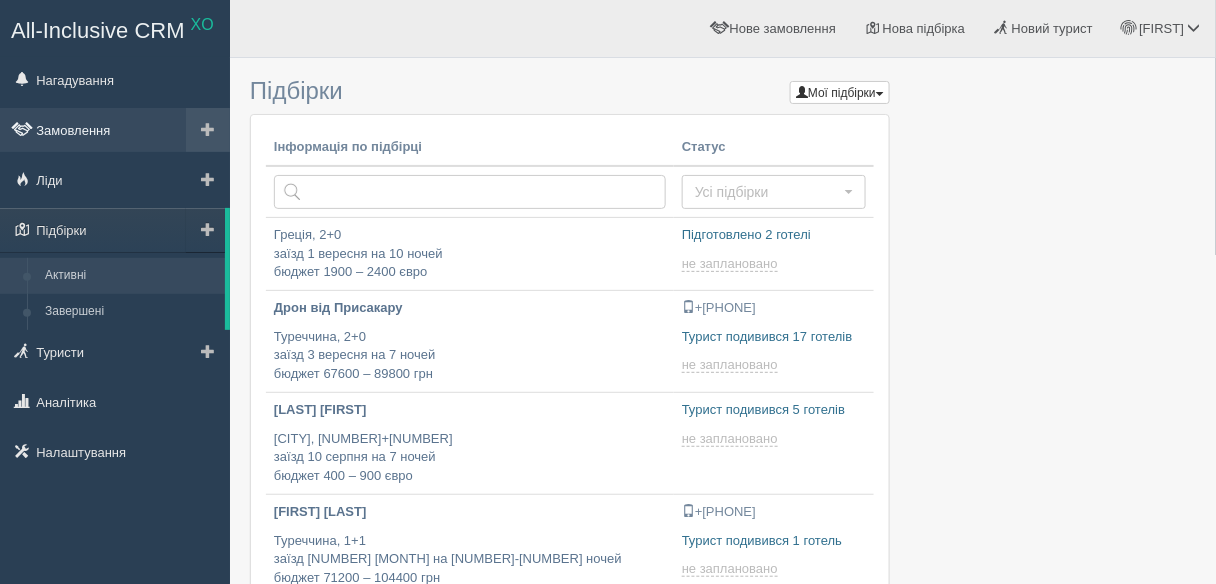 click on "Замовлення" at bounding box center (115, 130) 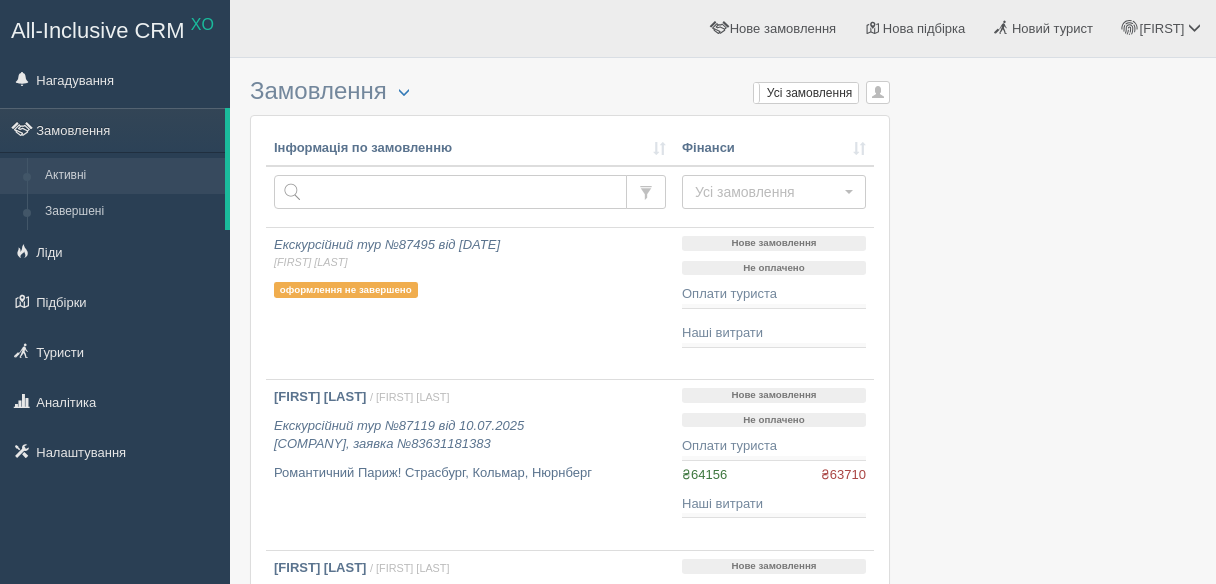 scroll, scrollTop: 0, scrollLeft: 0, axis: both 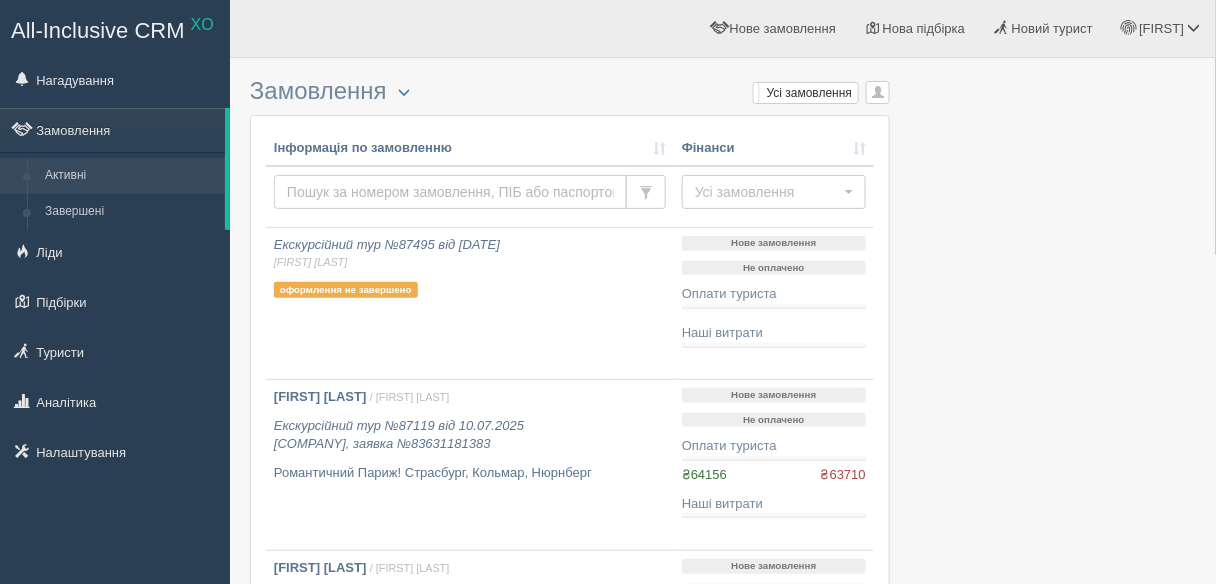 paste on "BONDUROVSKYI" 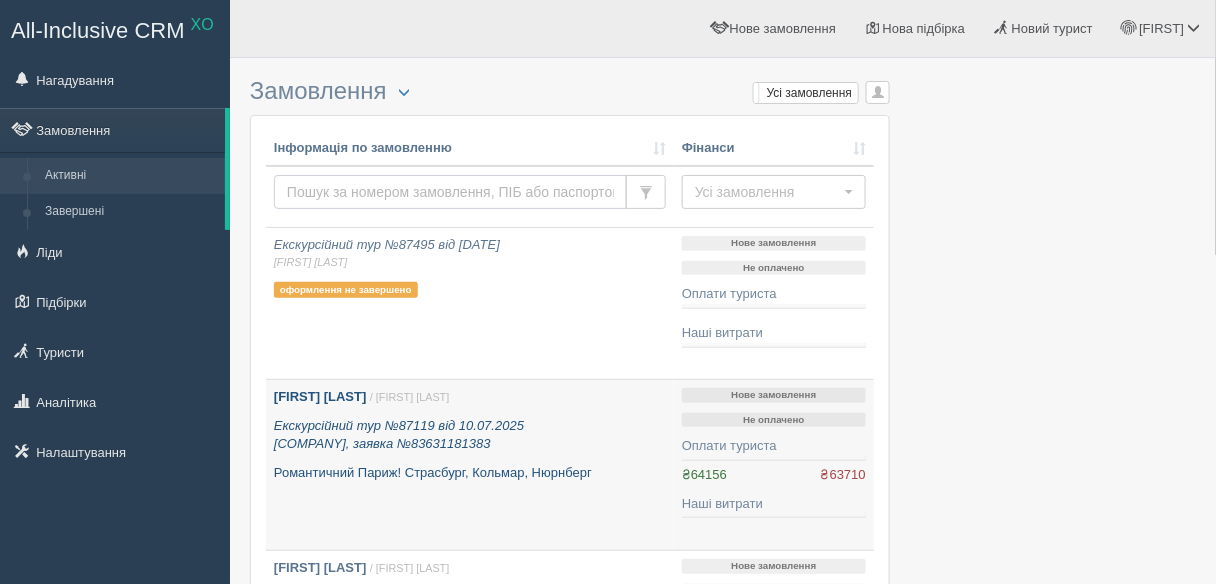type on "BONDUROVSKYI" 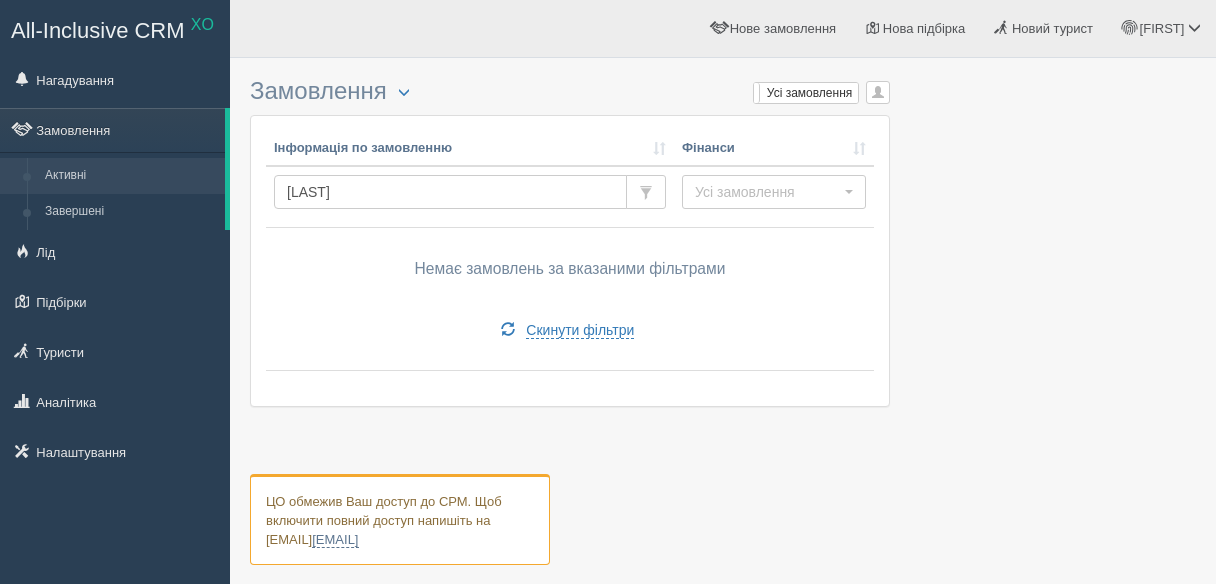 scroll, scrollTop: 0, scrollLeft: 0, axis: both 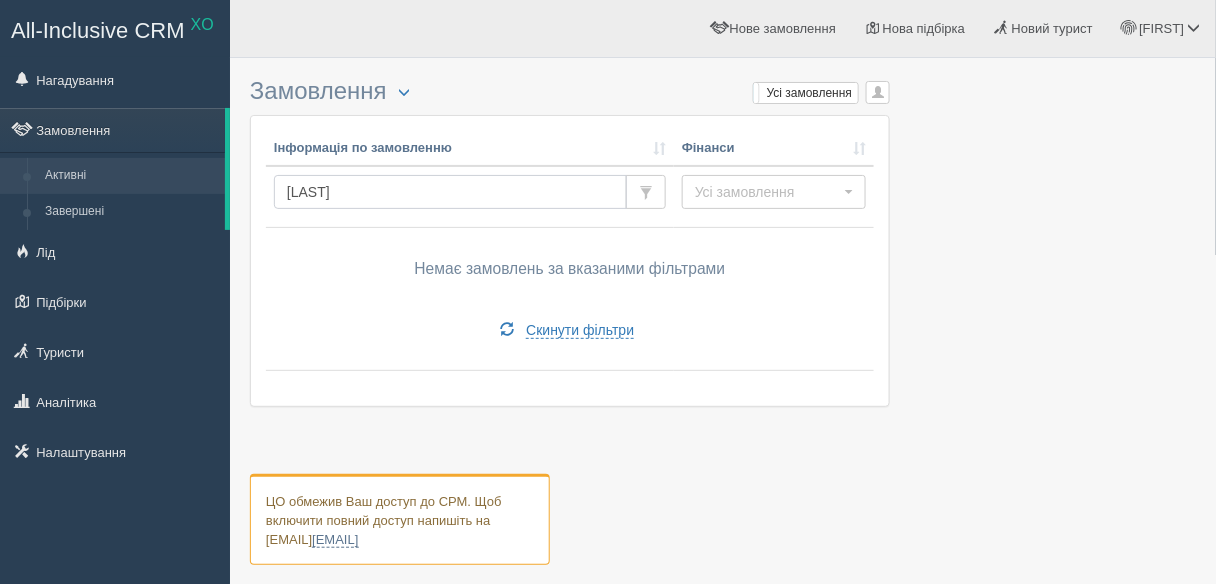 drag, startPoint x: 420, startPoint y: 187, endPoint x: 266, endPoint y: 185, distance: 154.01299 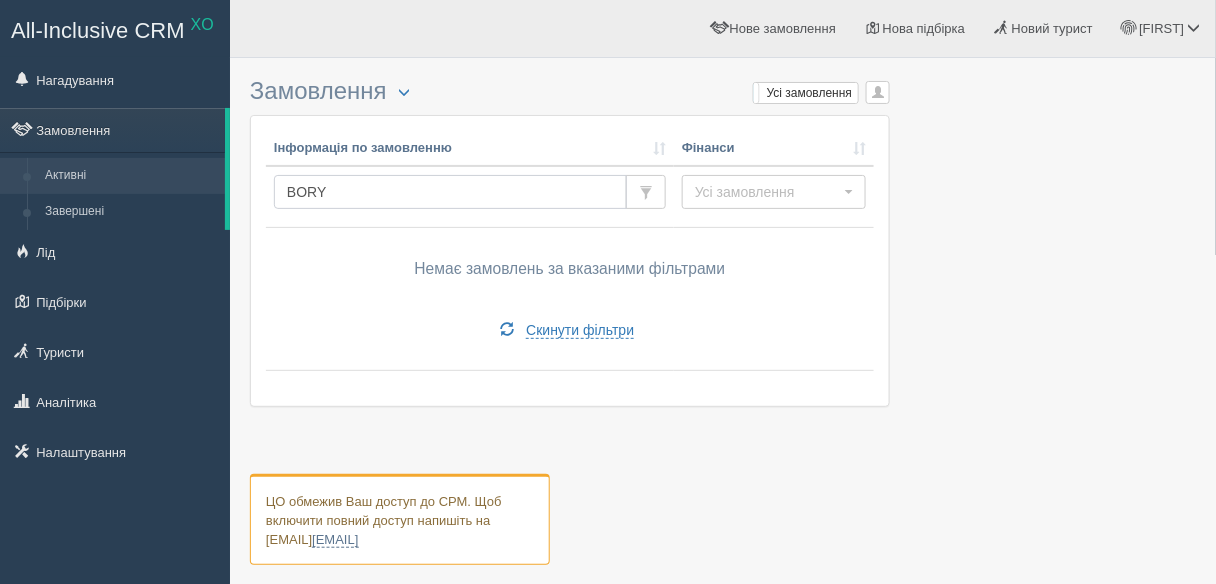 type on "BORYS" 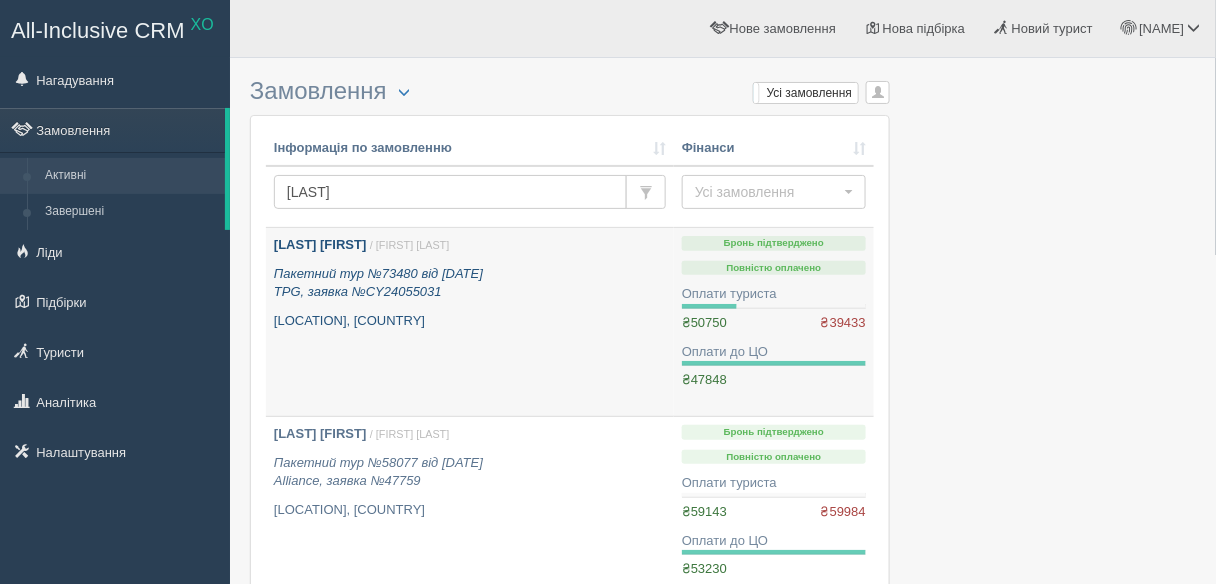scroll, scrollTop: 80, scrollLeft: 0, axis: vertical 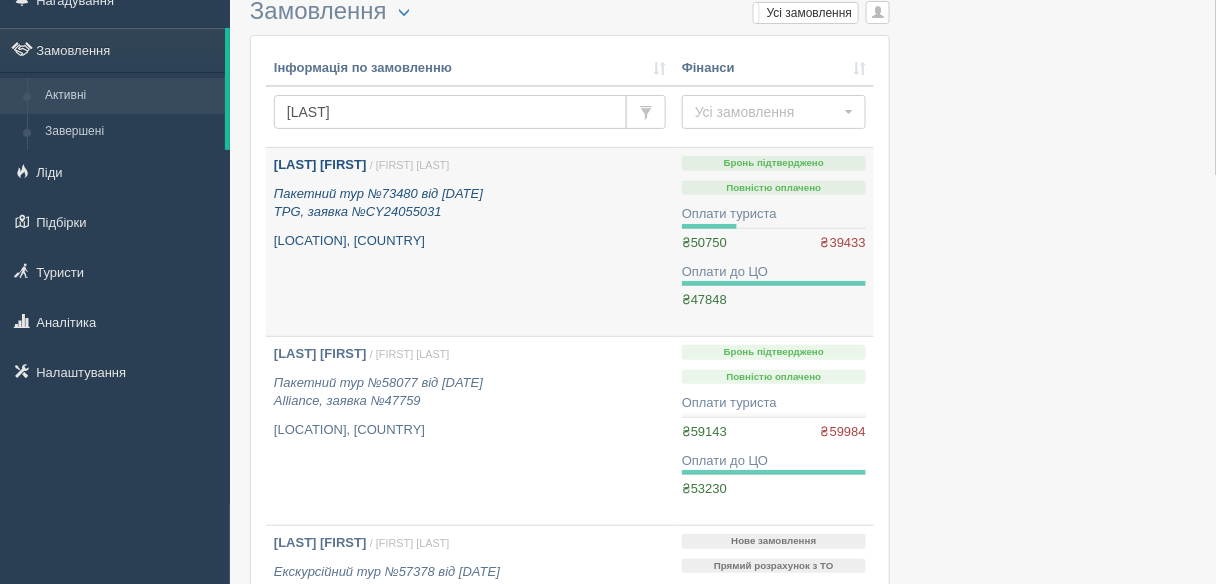 click on "[LOCATION], [COUNTRY]" at bounding box center [470, 241] 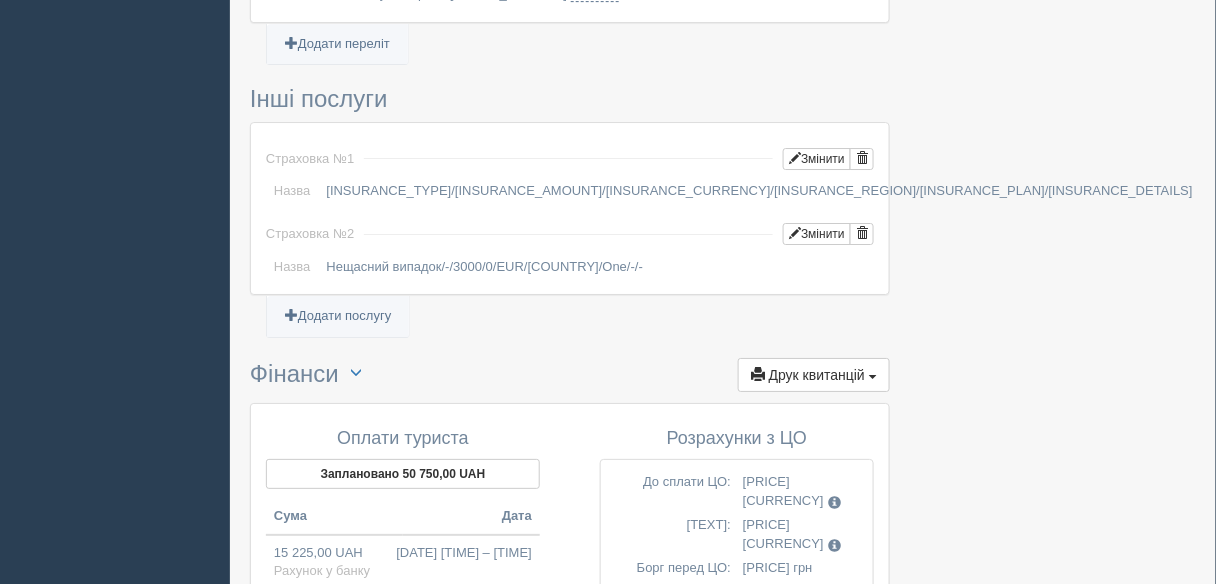 scroll, scrollTop: 2000, scrollLeft: 0, axis: vertical 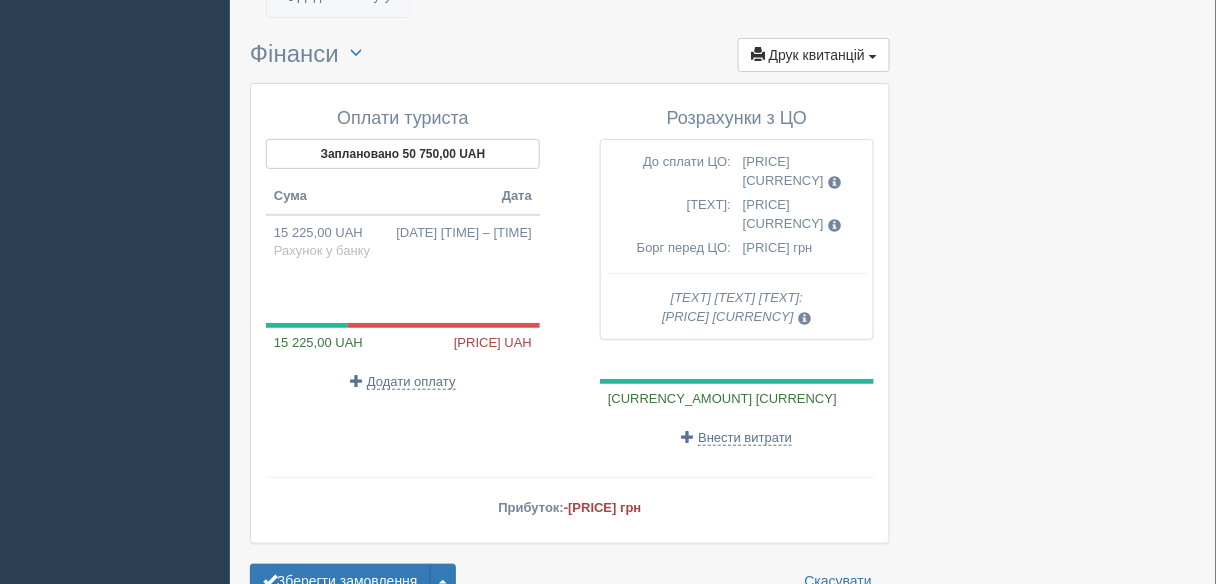 drag, startPoint x: 743, startPoint y: 151, endPoint x: 801, endPoint y: 151, distance: 58 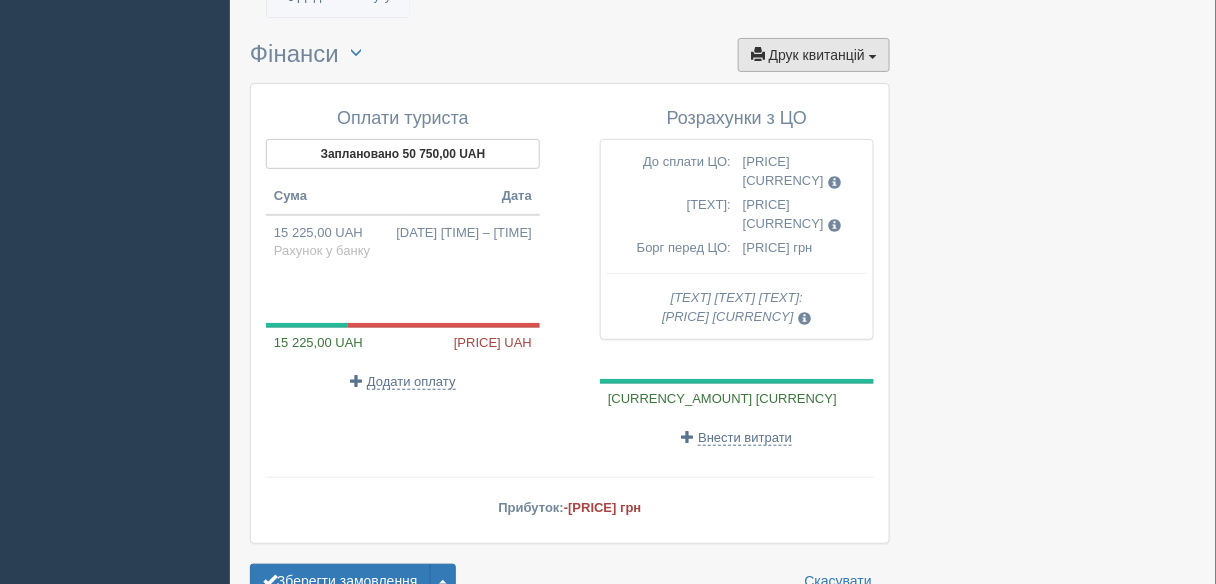 click on "Друк квитанцій" at bounding box center (817, 55) 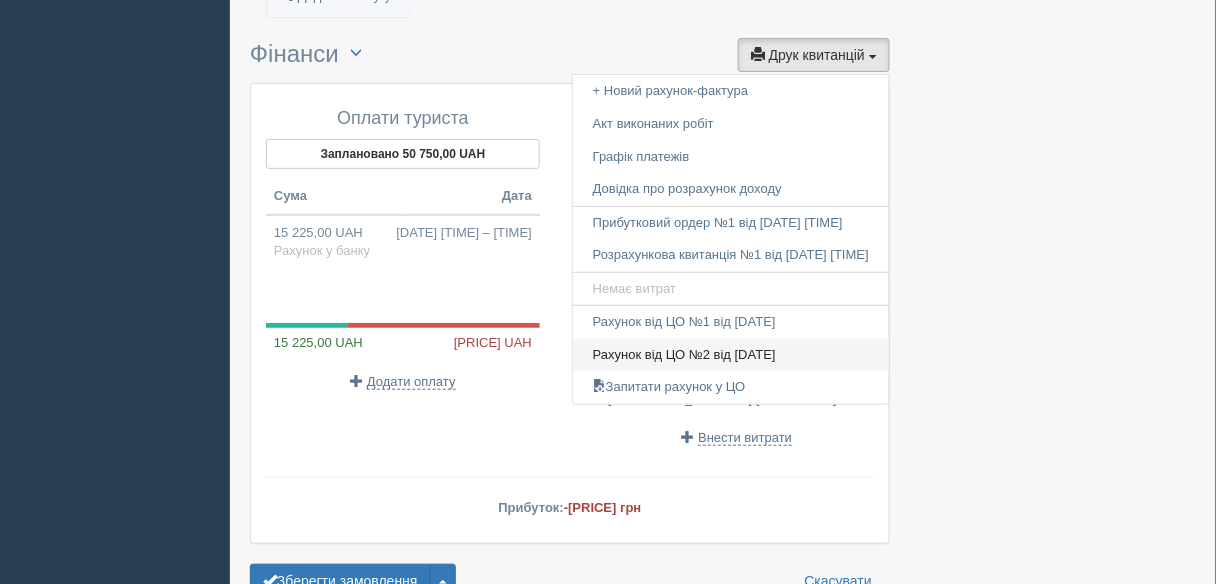 click on "Рахунок від ЦО №2 від 24.04.2025" at bounding box center (731, 355) 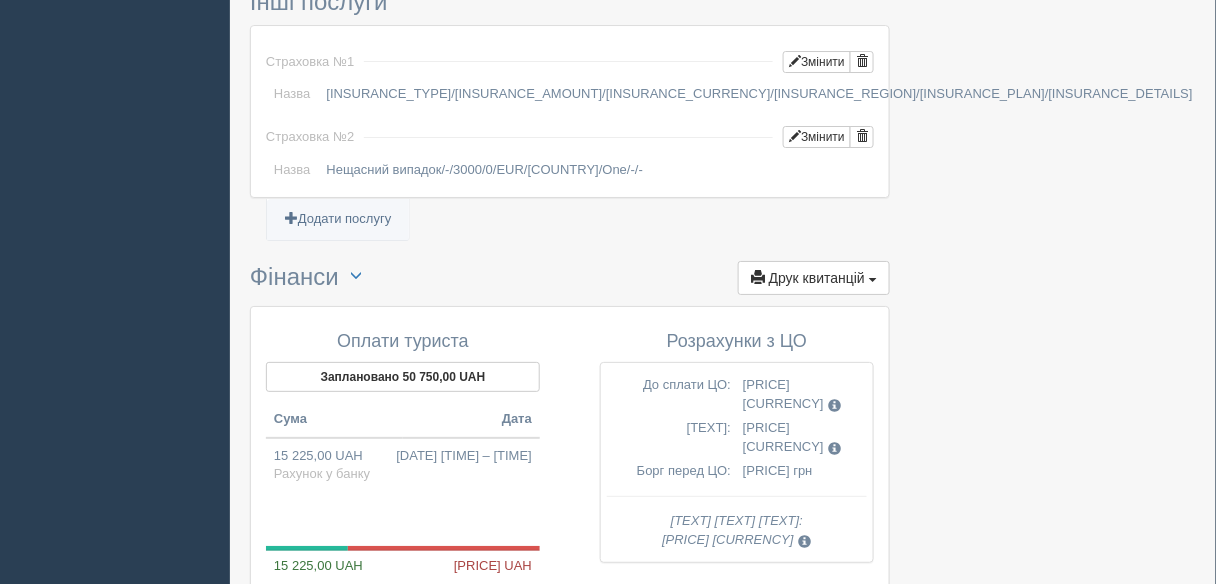 scroll, scrollTop: 1760, scrollLeft: 0, axis: vertical 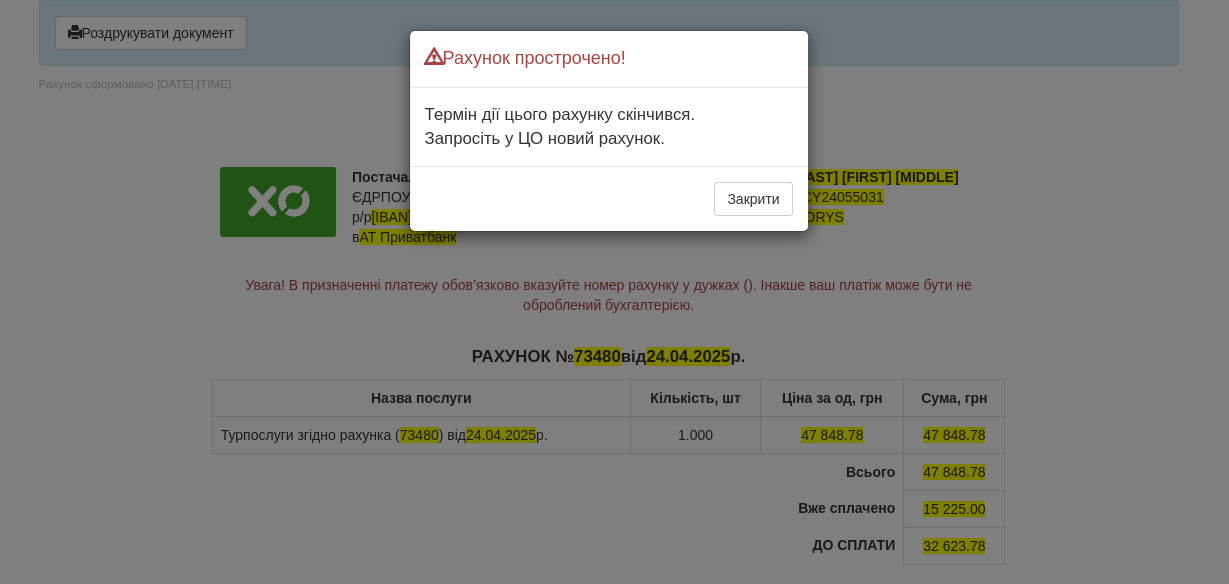 click on "Рахунок прострочено!
Термін дії цього рахунку скінчився.
Запросіть у ЦО новий рахунок.
Закрити" at bounding box center (614, 292) 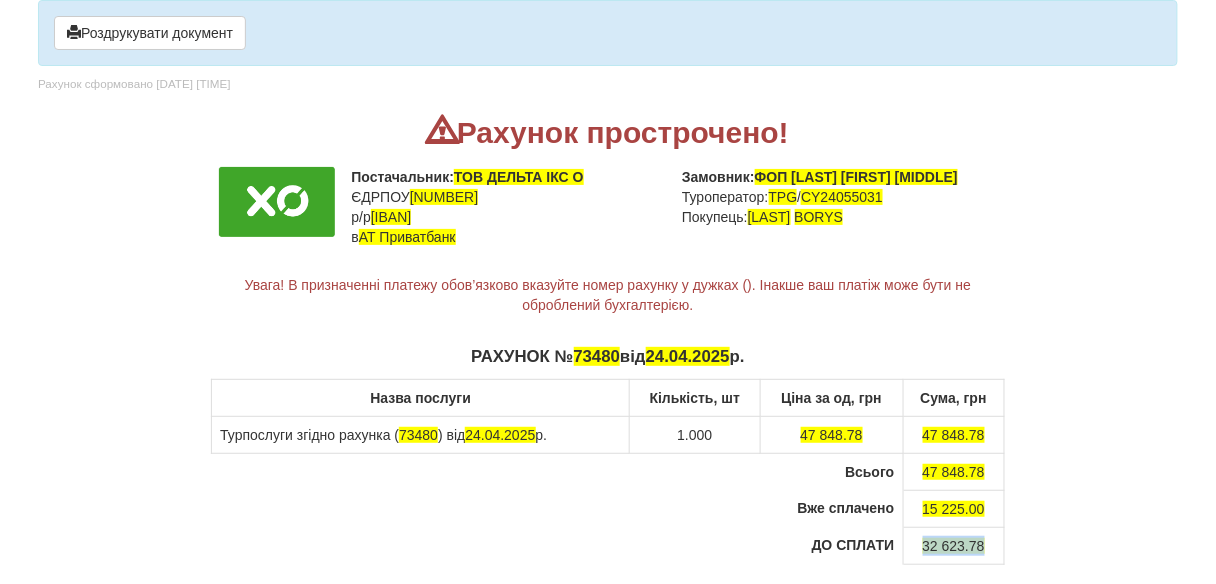 drag, startPoint x: 923, startPoint y: 542, endPoint x: 968, endPoint y: 537, distance: 45.276924 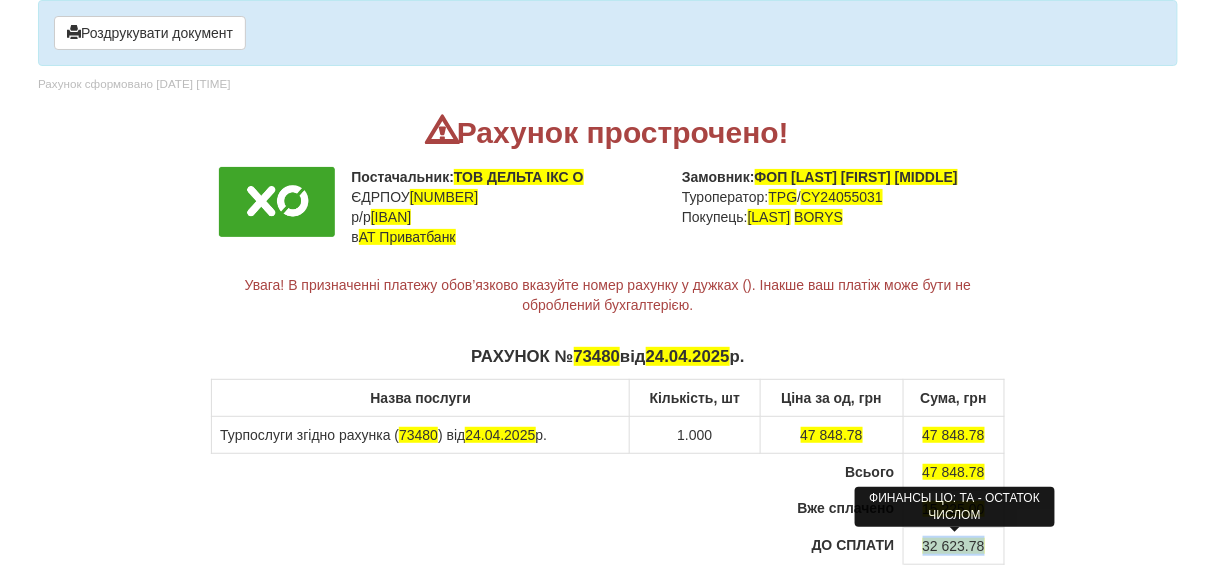 copy on "32 623.78" 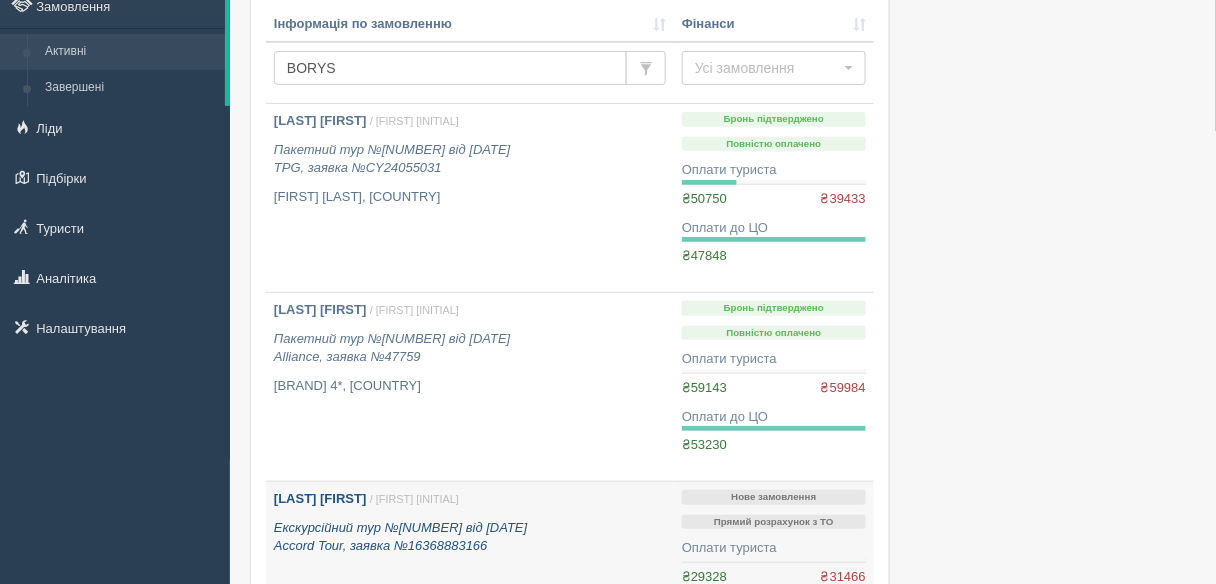 scroll, scrollTop: 80, scrollLeft: 0, axis: vertical 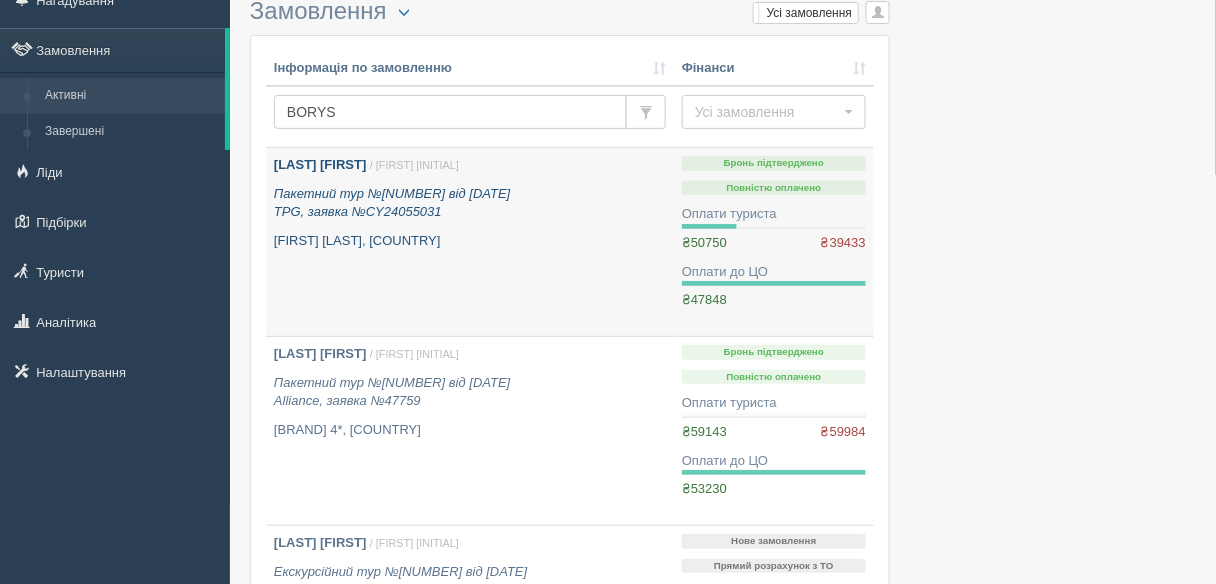 click on "[LAST] [FIRST]
/ [FIRST] [INITIAL]
Пакетний тур №[NUMBER] від [DATE]
[BRAND], заявка №[NUMBER]
[FIRST] [LAST], [COUNTRY]" at bounding box center [470, 242] 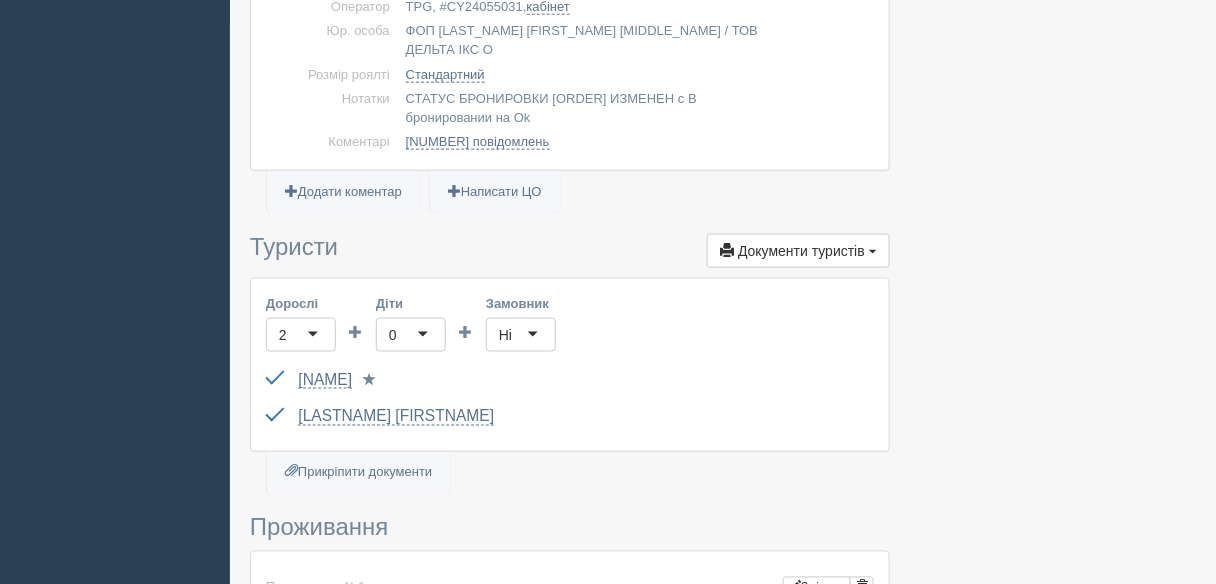 scroll, scrollTop: 800, scrollLeft: 0, axis: vertical 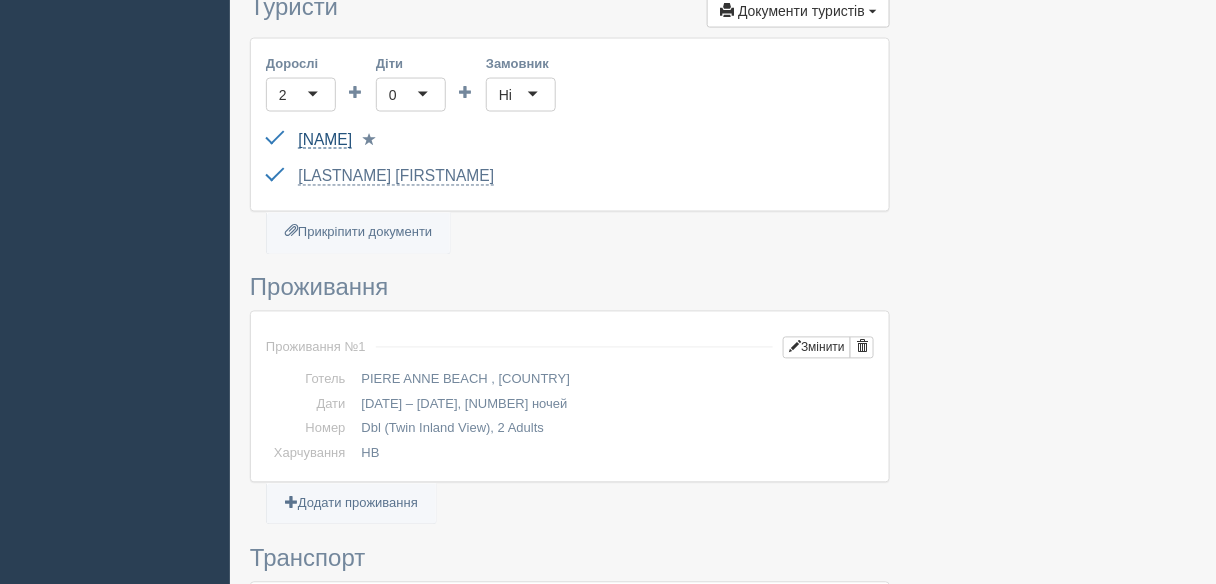 drag, startPoint x: 293, startPoint y: 126, endPoint x: 411, endPoint y: 119, distance: 118.20744 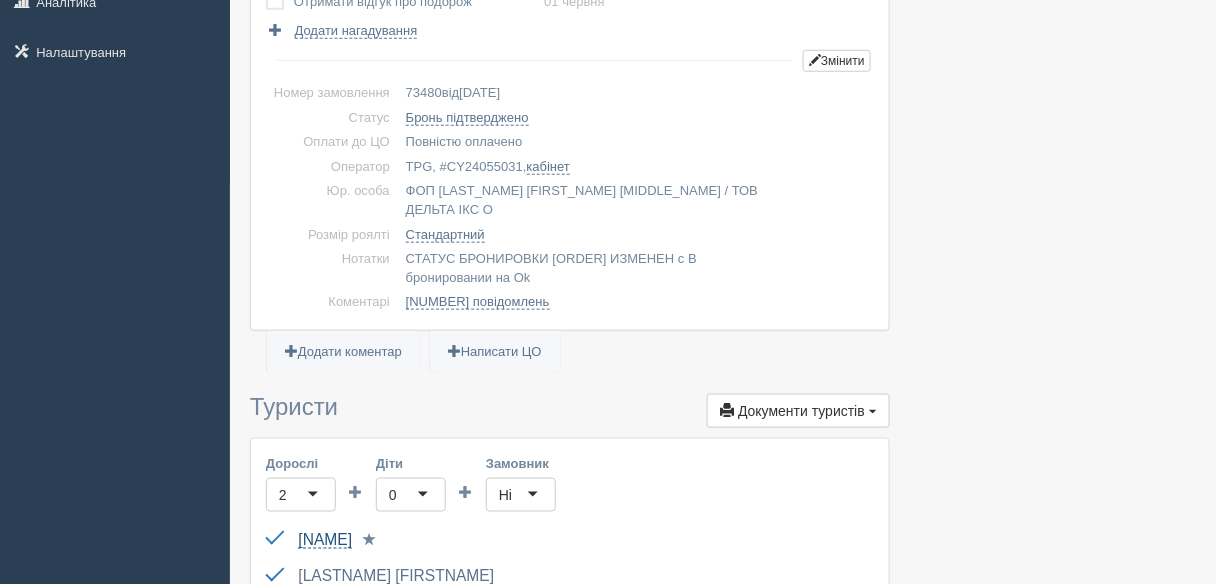 scroll, scrollTop: 0, scrollLeft: 0, axis: both 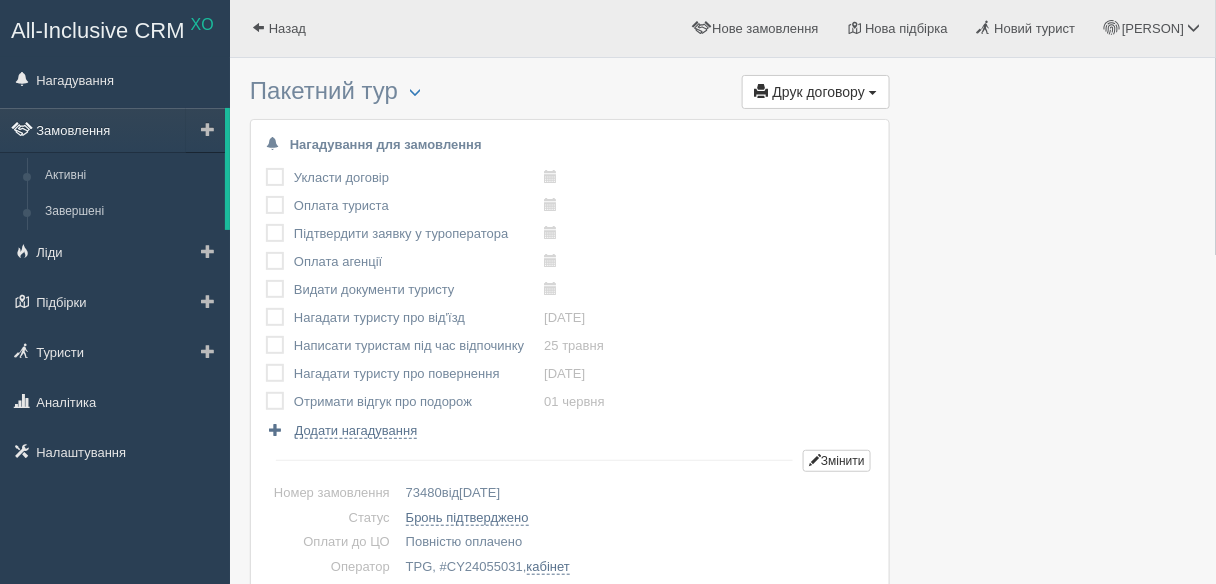 click on "Замовлення" at bounding box center [112, 130] 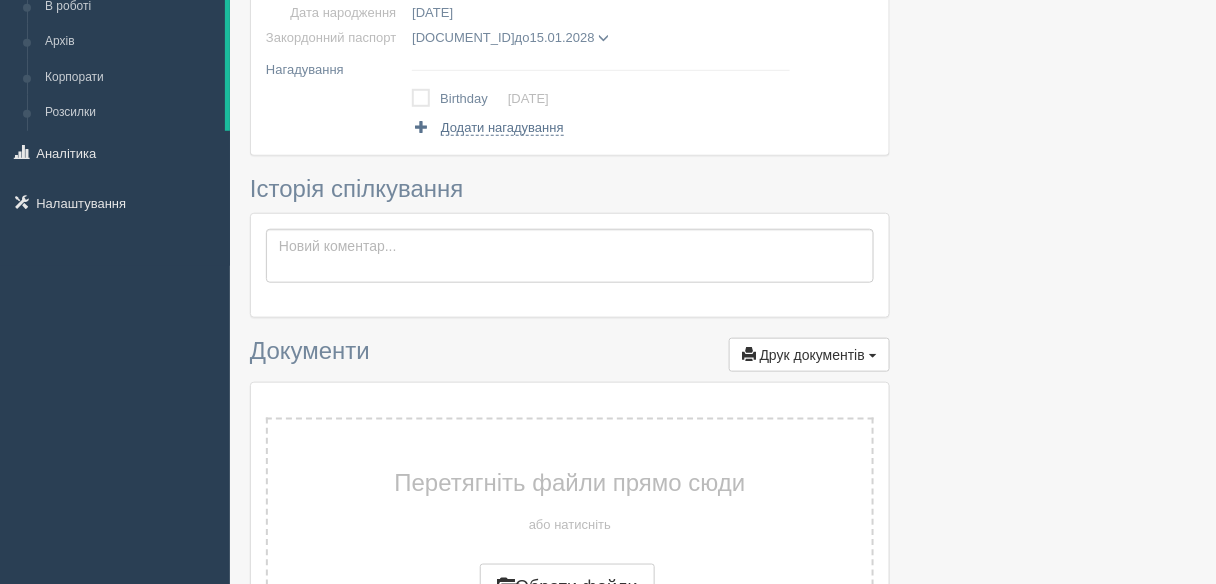 scroll, scrollTop: 0, scrollLeft: 0, axis: both 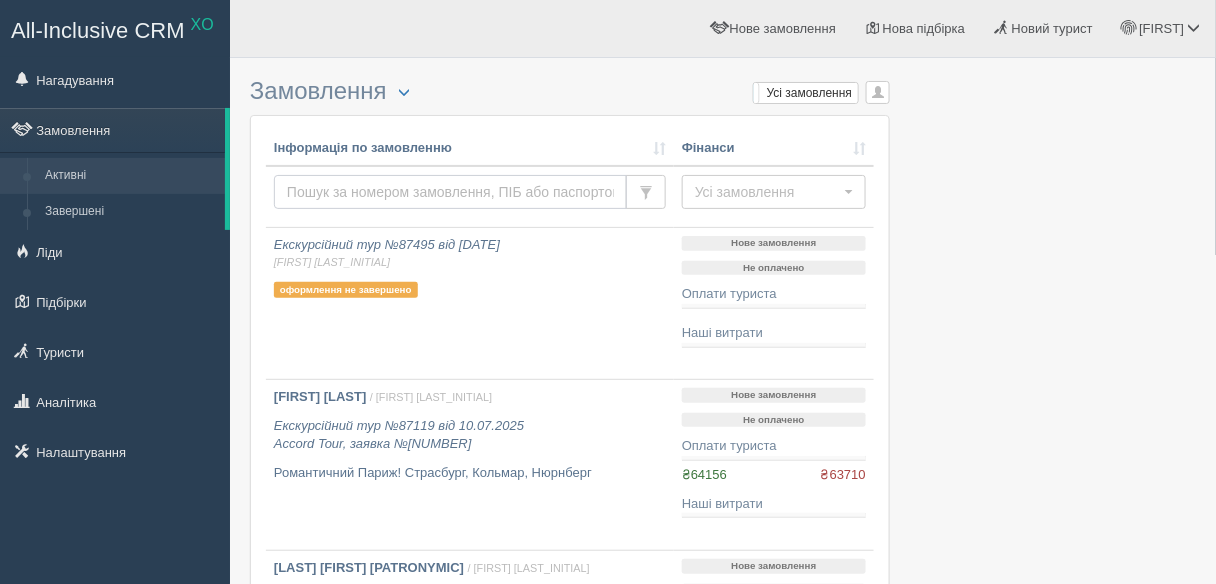 click at bounding box center [450, 192] 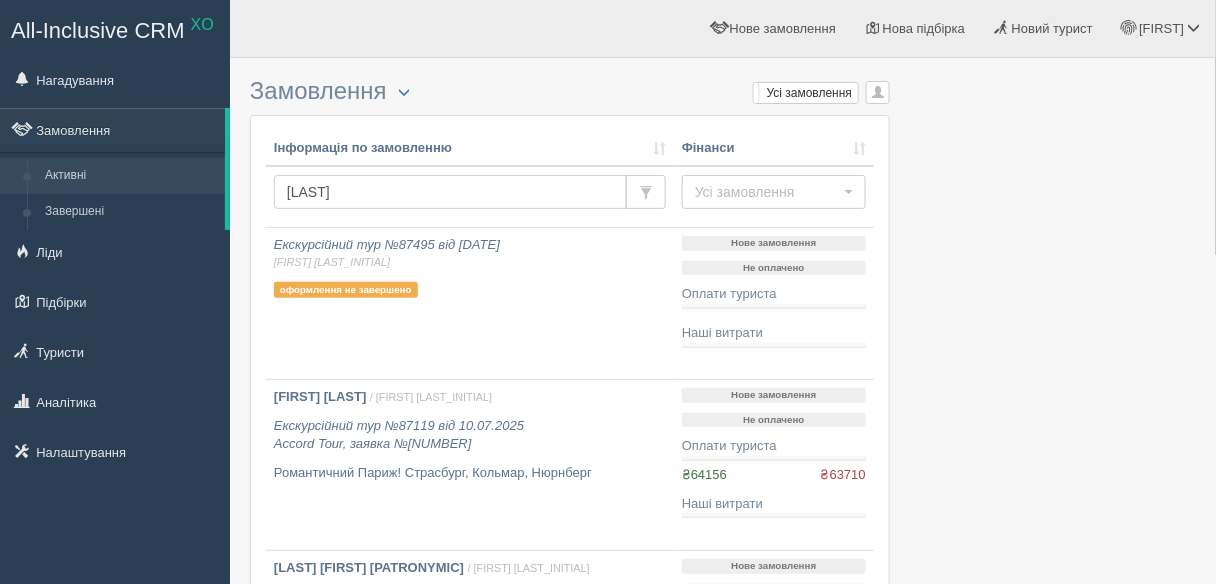 type on "BANDUROVSKYI" 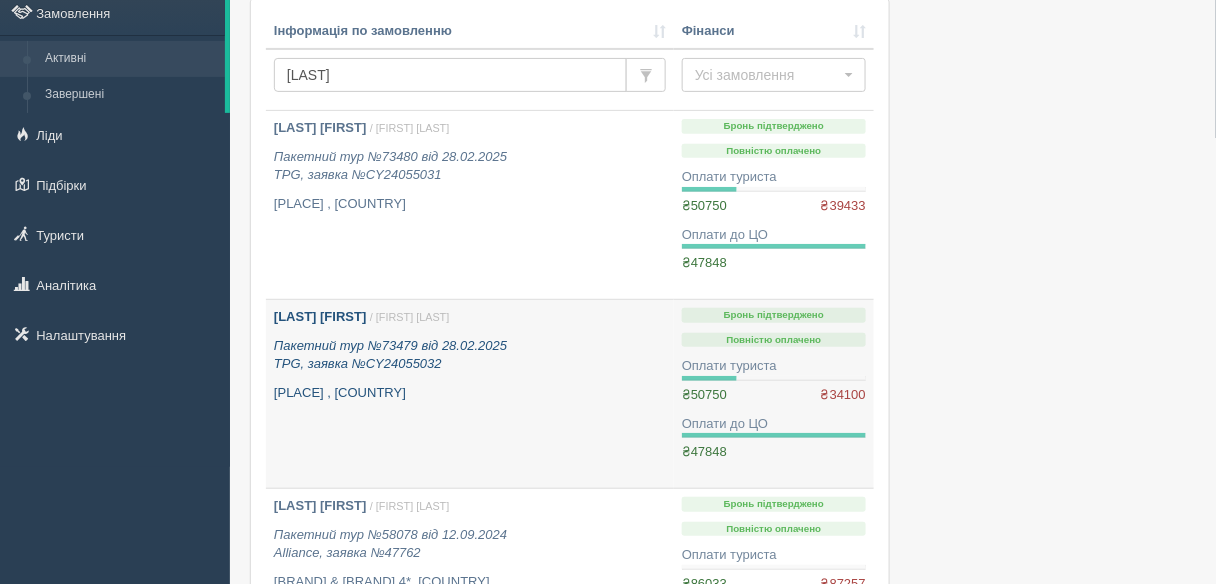 scroll, scrollTop: 160, scrollLeft: 0, axis: vertical 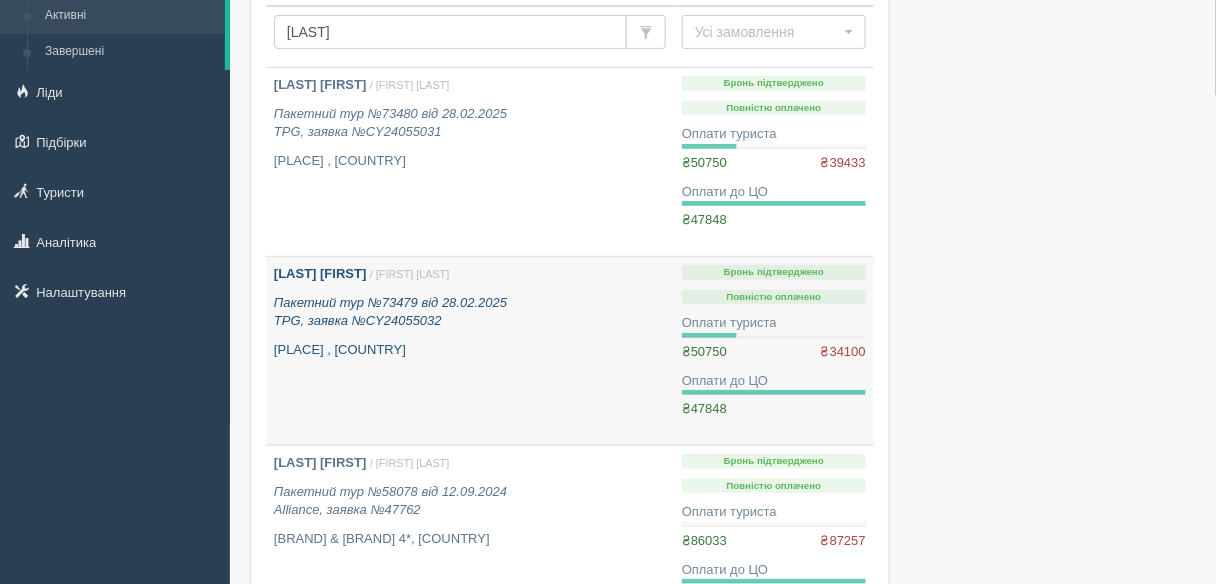 click on "Пакетний тур №73479 від 28.02.2025
TPG, заявка №CY24055032" at bounding box center [470, 312] 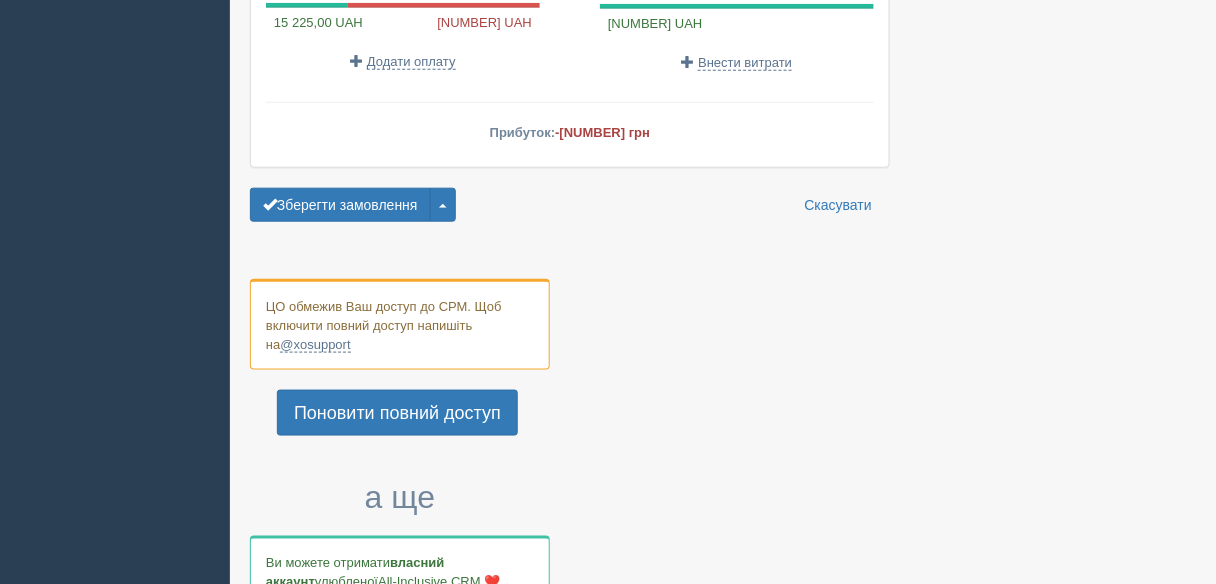 scroll, scrollTop: 2000, scrollLeft: 0, axis: vertical 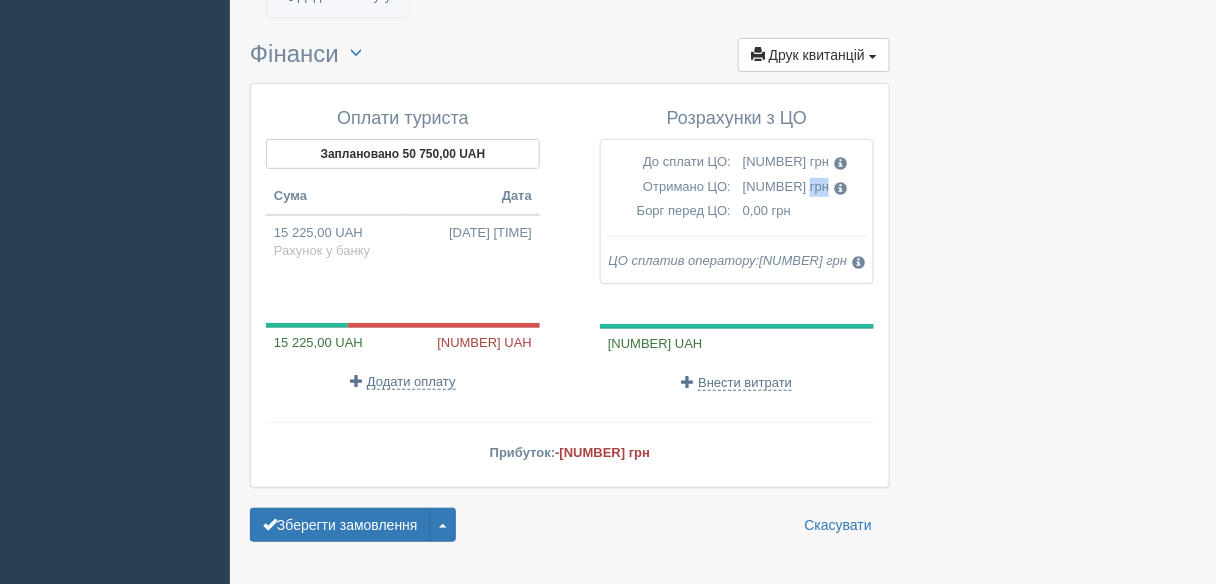 drag, startPoint x: 742, startPoint y: 176, endPoint x: 805, endPoint y: 177, distance: 63.007935 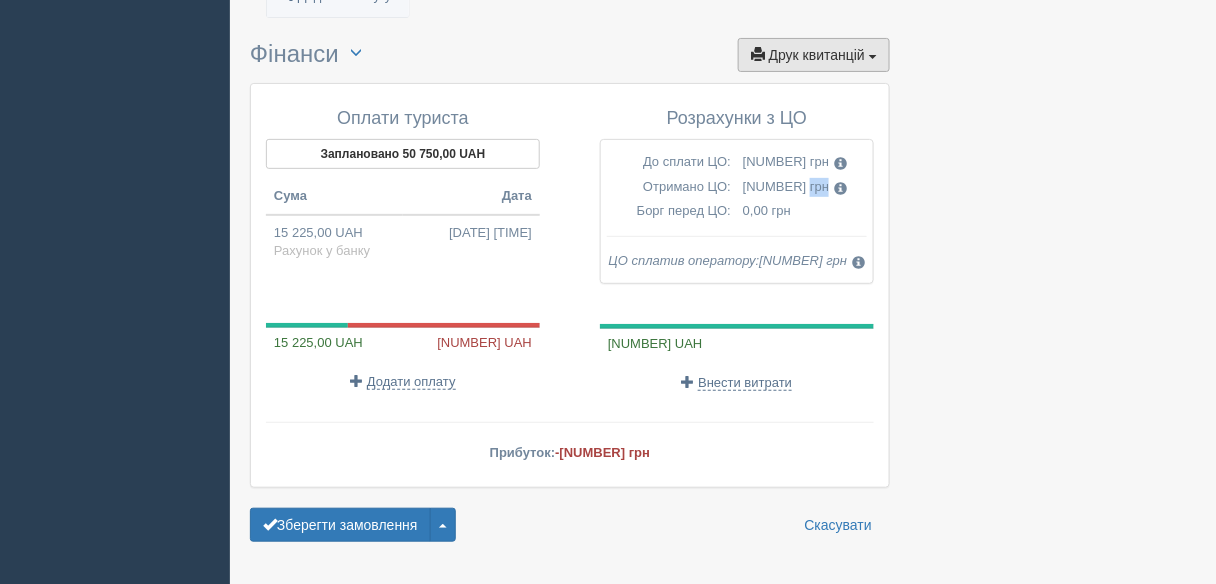 click on "Друк квитанцій" at bounding box center [817, 55] 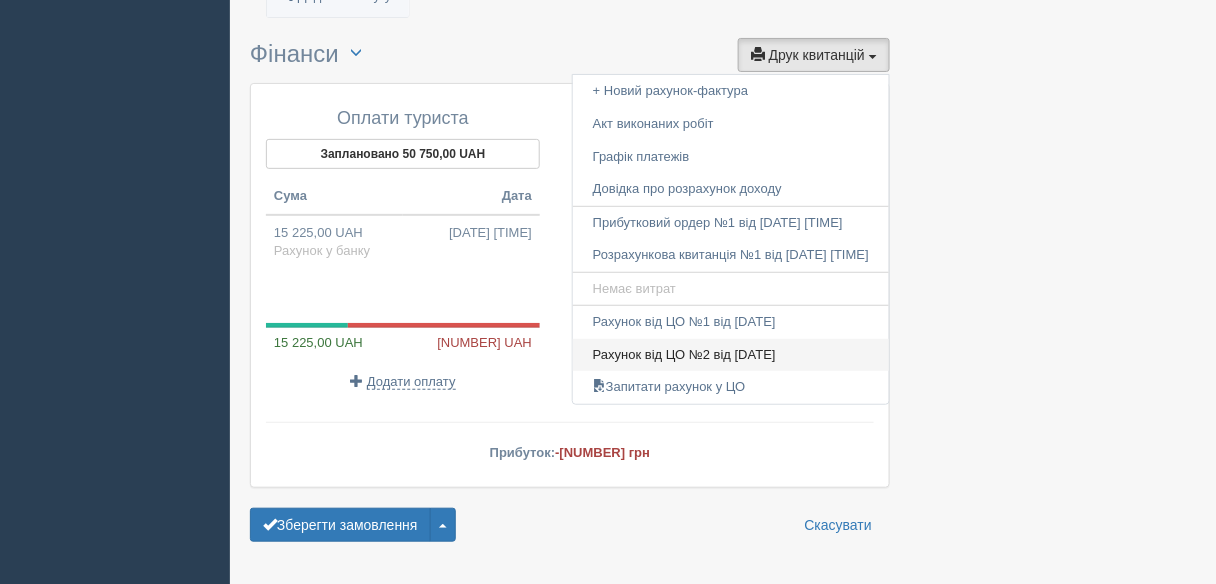 click on "Рахунок від ЦО №2 від 24.04.2025" at bounding box center (731, 355) 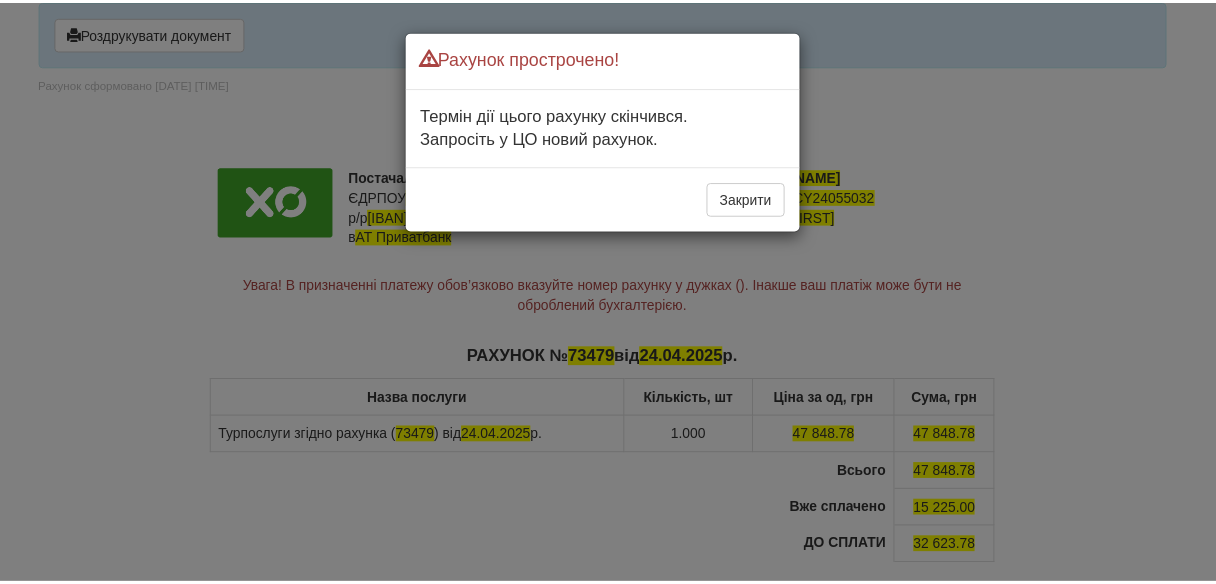 scroll, scrollTop: 0, scrollLeft: 0, axis: both 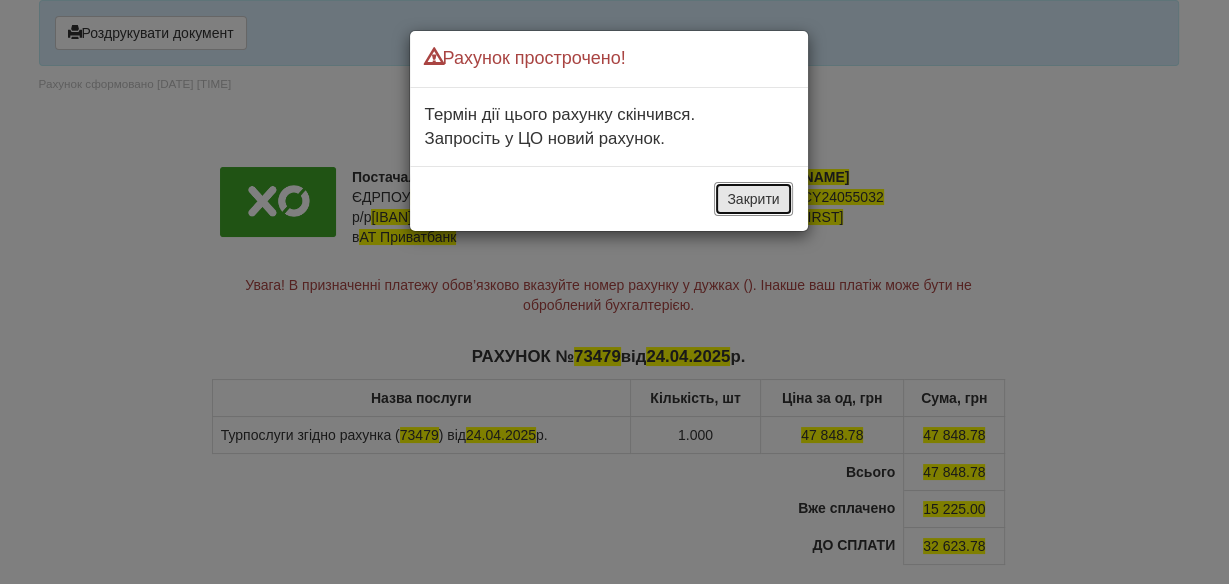 drag, startPoint x: 752, startPoint y: 203, endPoint x: 873, endPoint y: 362, distance: 199.8049 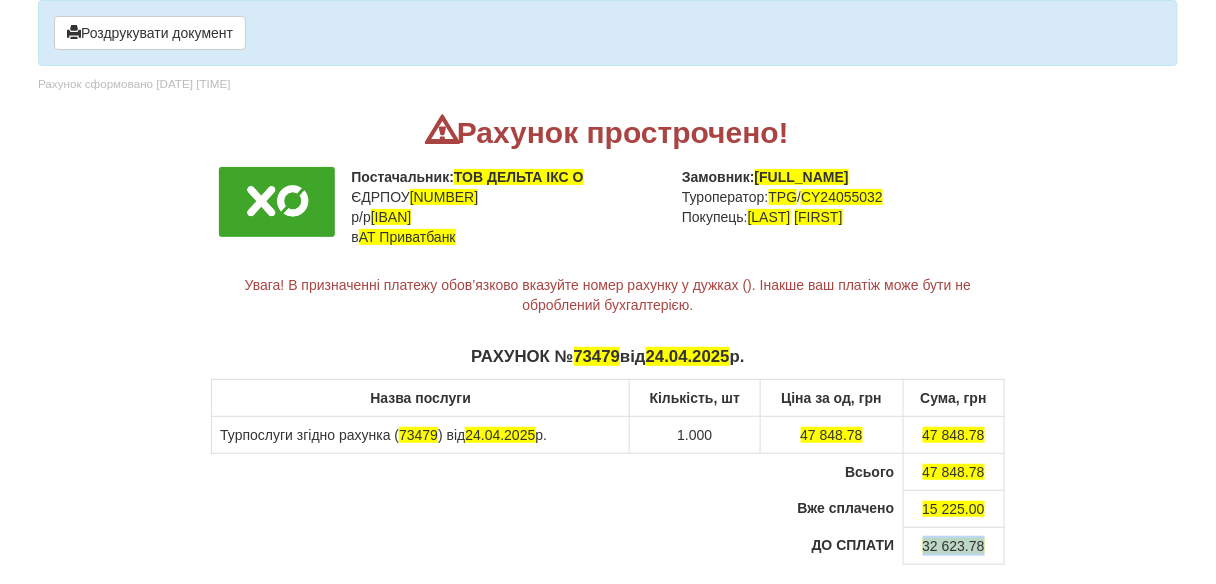 drag, startPoint x: 920, startPoint y: 549, endPoint x: 988, endPoint y: 542, distance: 68.359344 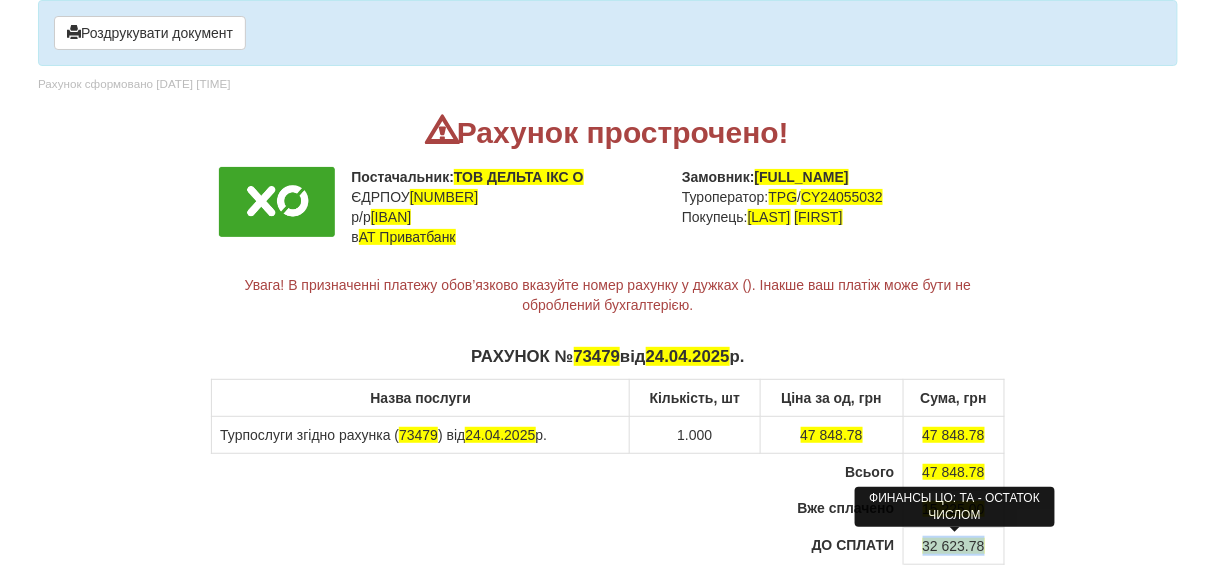 copy on "32 623.78" 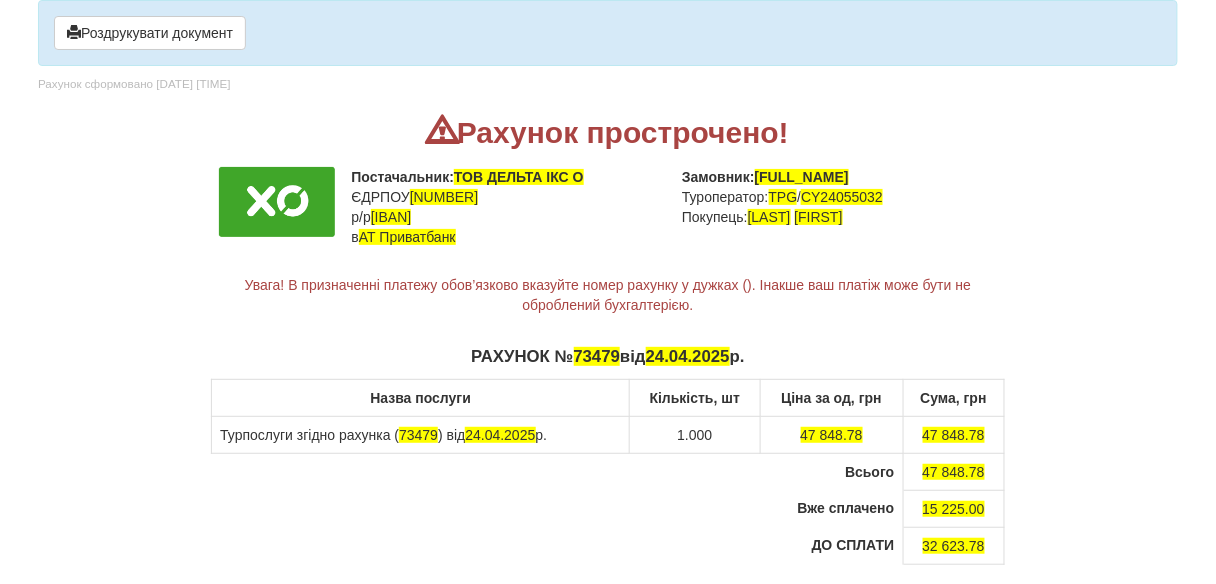 click on "×
Деякі поля не заповнено
Ми підсвітили  порожні поля  червоним кольором.                Ви можете відредагувати текст і внести відсутні дані прямо у цьому вікні.
Роздрукувати документ
Рахунок сформовано        [DATE] [TIME]
Рахунок прострочено!
Постачальник:  ТОВ ДЕЛЬТА ІКС О
ЄДРПОУ  [NUMBER]
р/р  [IBAN]
в  АТ Приватбанк
Замовник:  [FULL_NAME]
Туроператор:  TPG  /  CY24055032" at bounding box center [608, 388] 